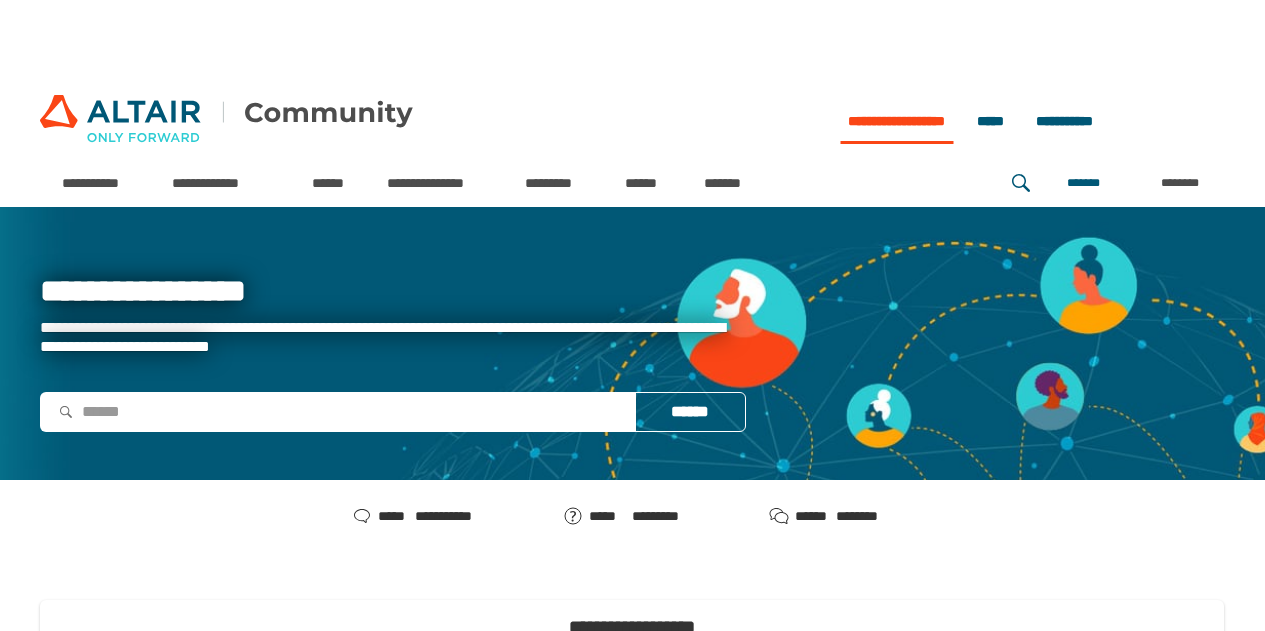 scroll, scrollTop: 98, scrollLeft: 0, axis: vertical 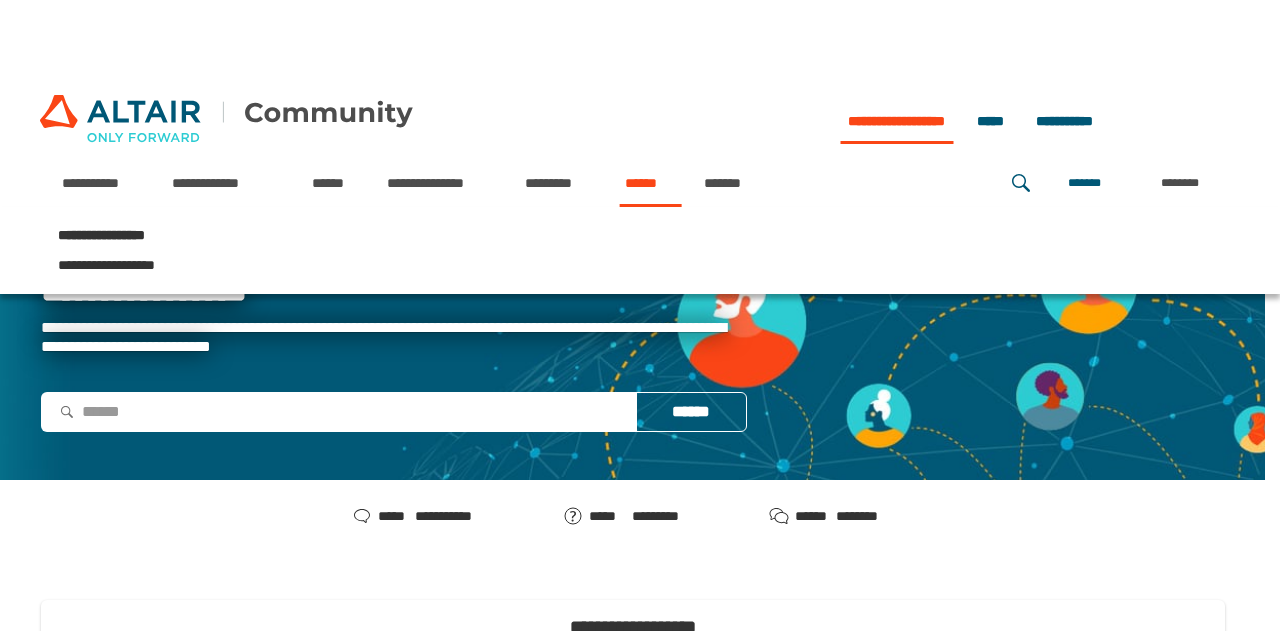 click on "******" at bounding box center (650, 183) 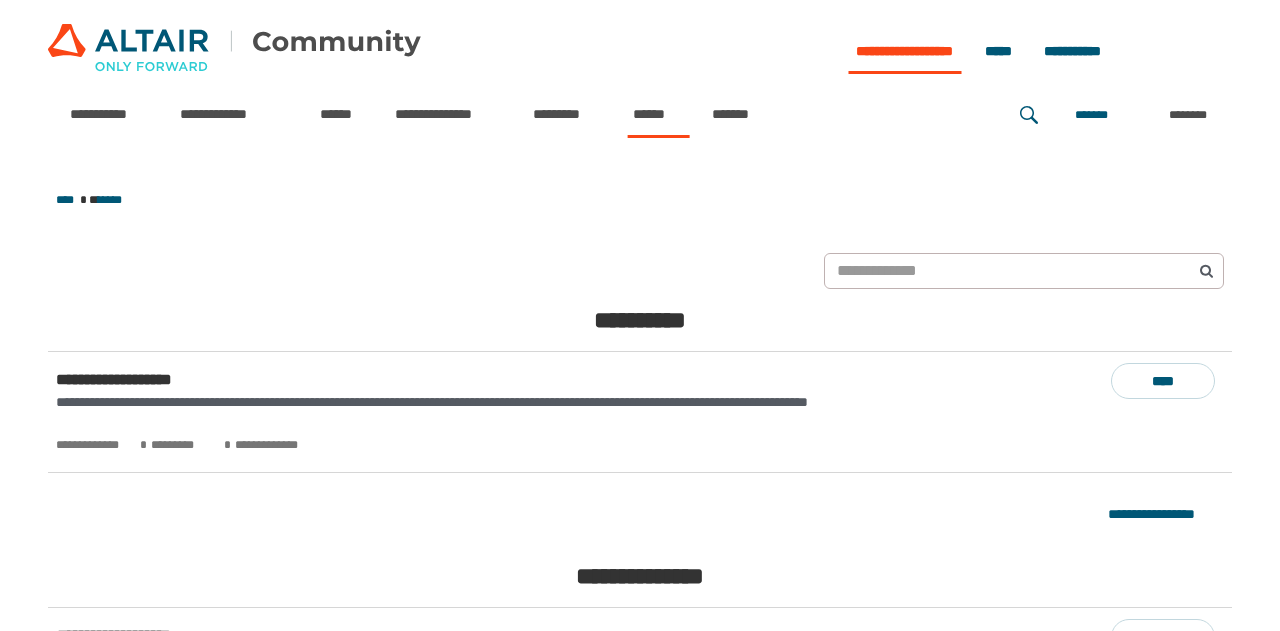 scroll, scrollTop: 0, scrollLeft: 0, axis: both 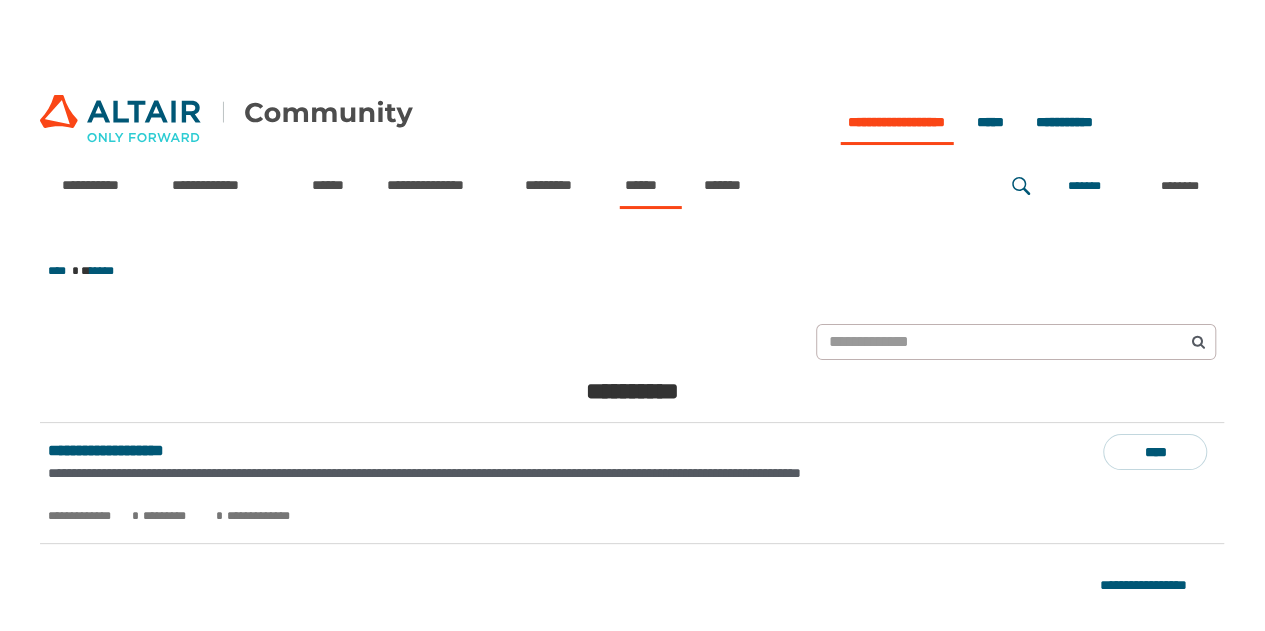 click on "**********" at bounding box center [106, 450] 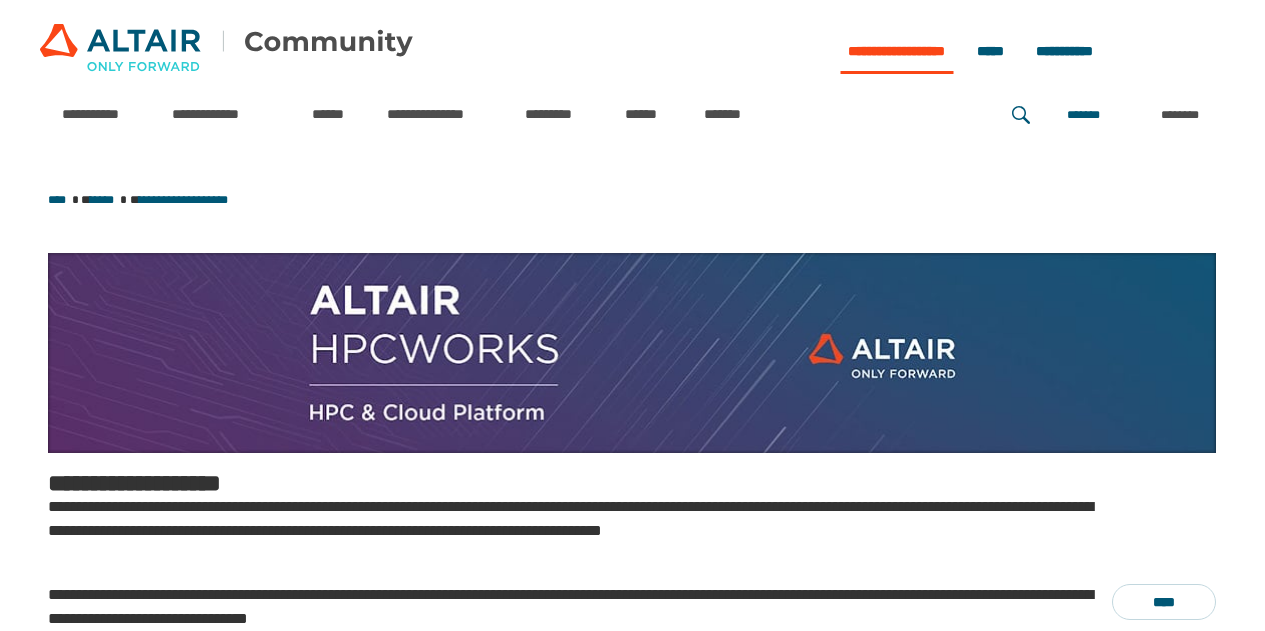 scroll, scrollTop: 0, scrollLeft: 0, axis: both 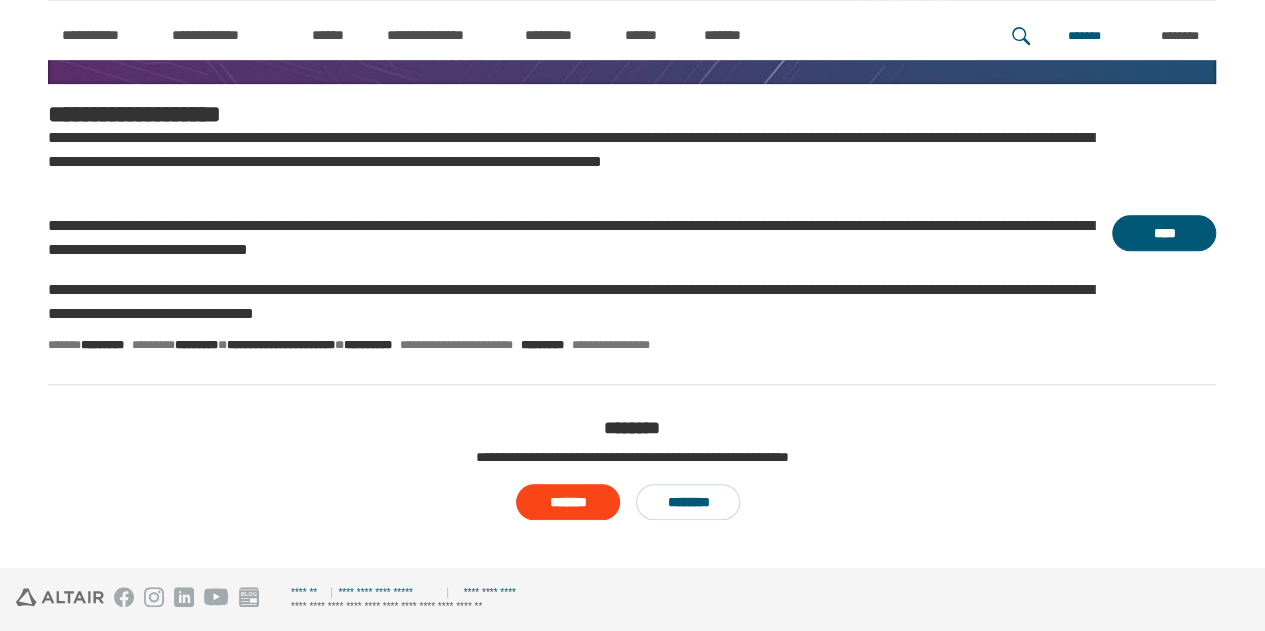 click on "****" at bounding box center [1164, 233] 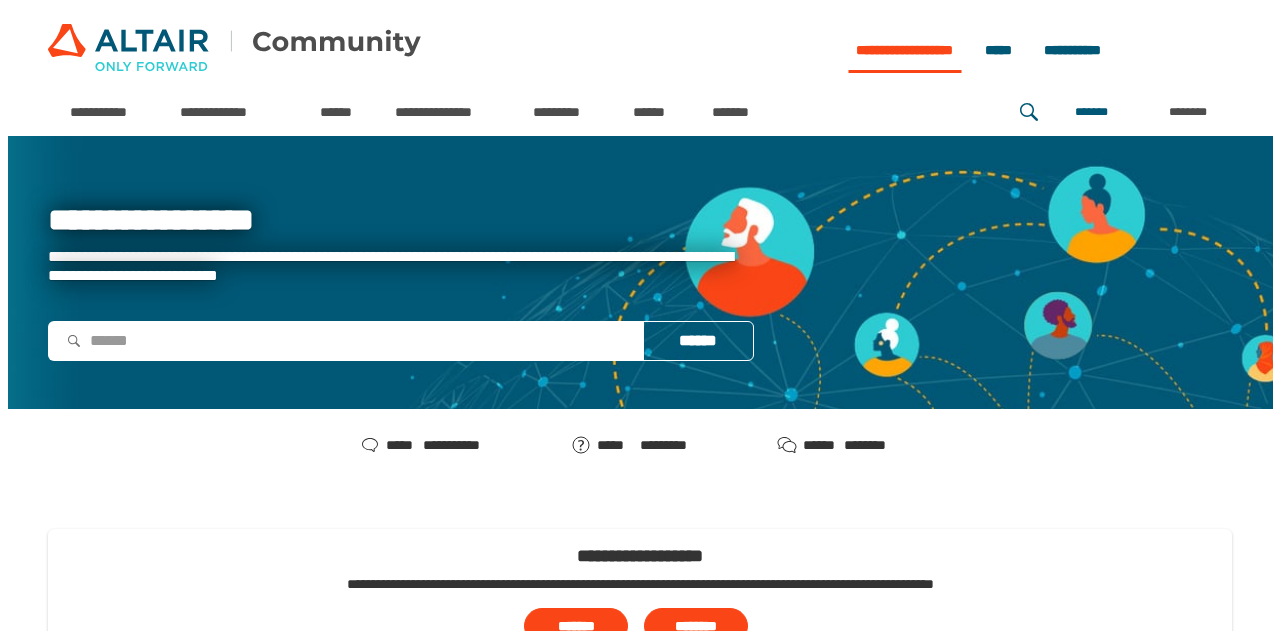 scroll, scrollTop: 0, scrollLeft: 0, axis: both 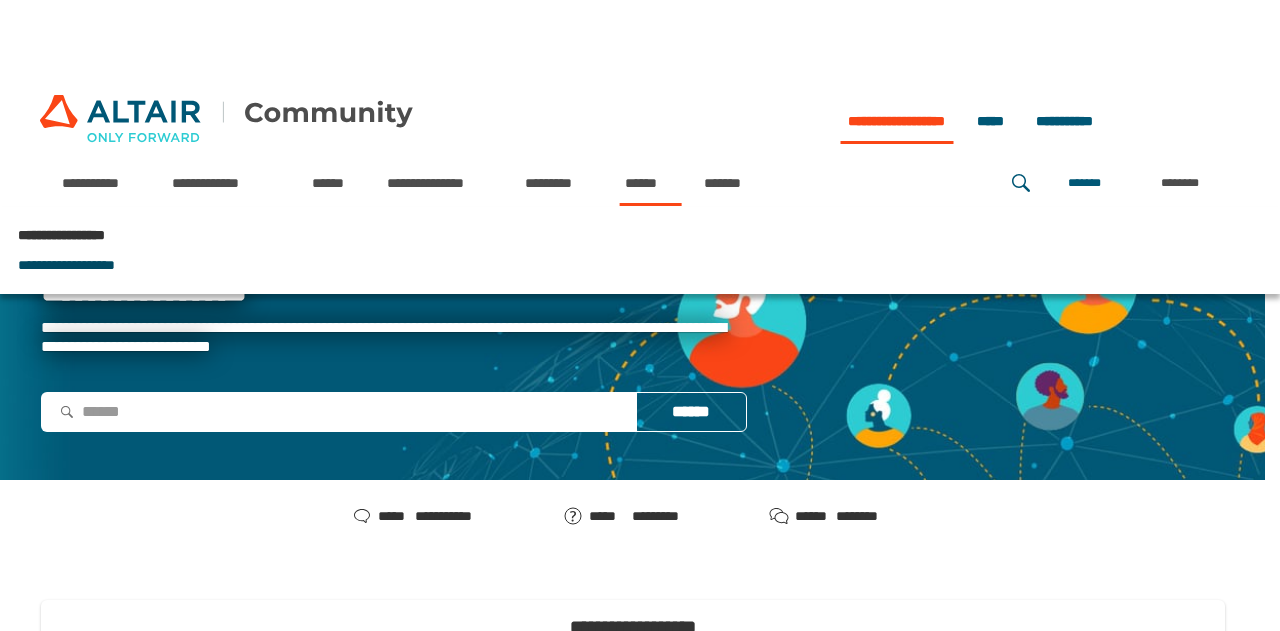 click on "**********" at bounding box center (66, 265) 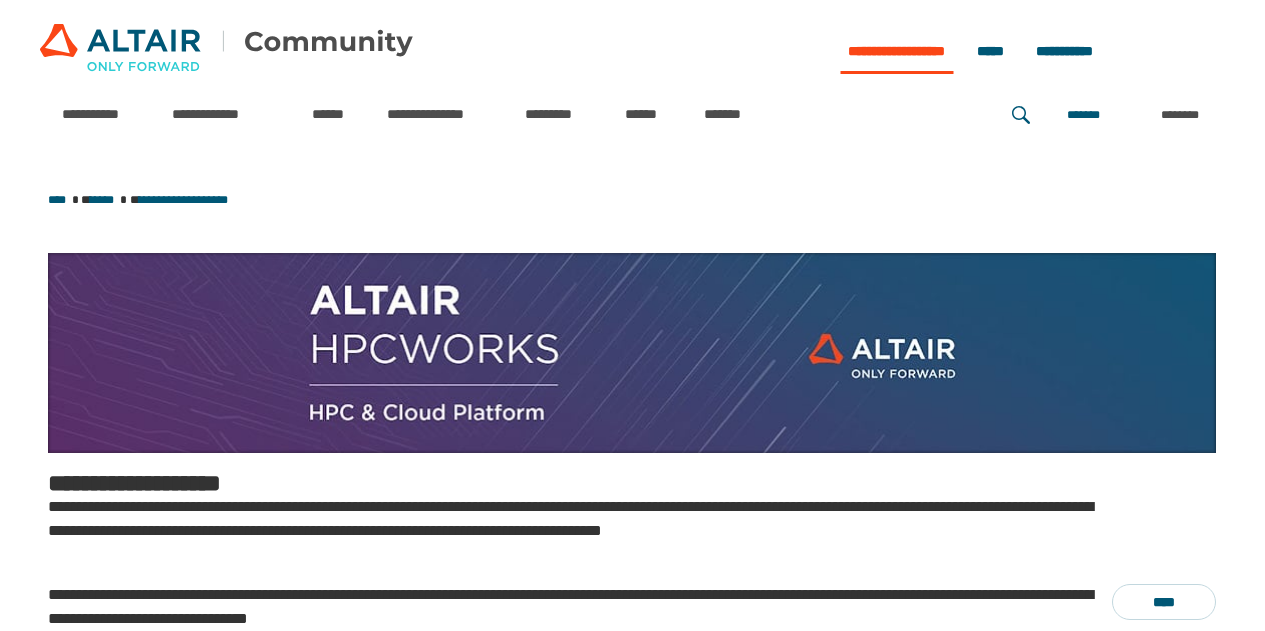 scroll, scrollTop: 0, scrollLeft: 0, axis: both 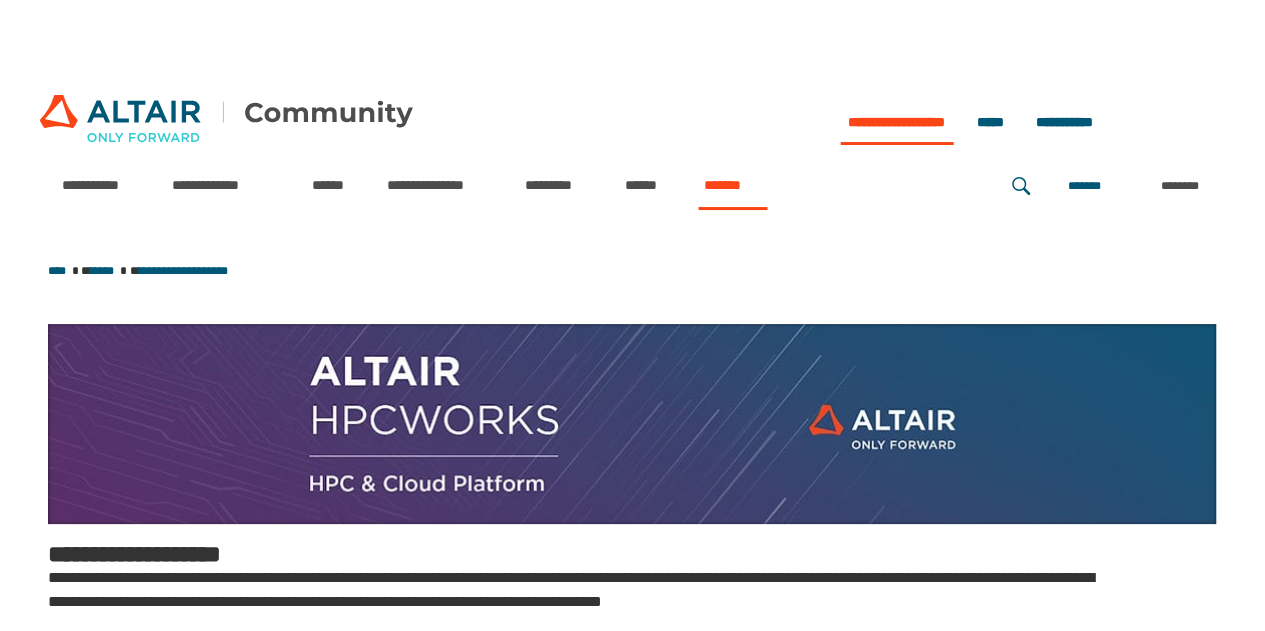 click on "*******" at bounding box center [732, 185] 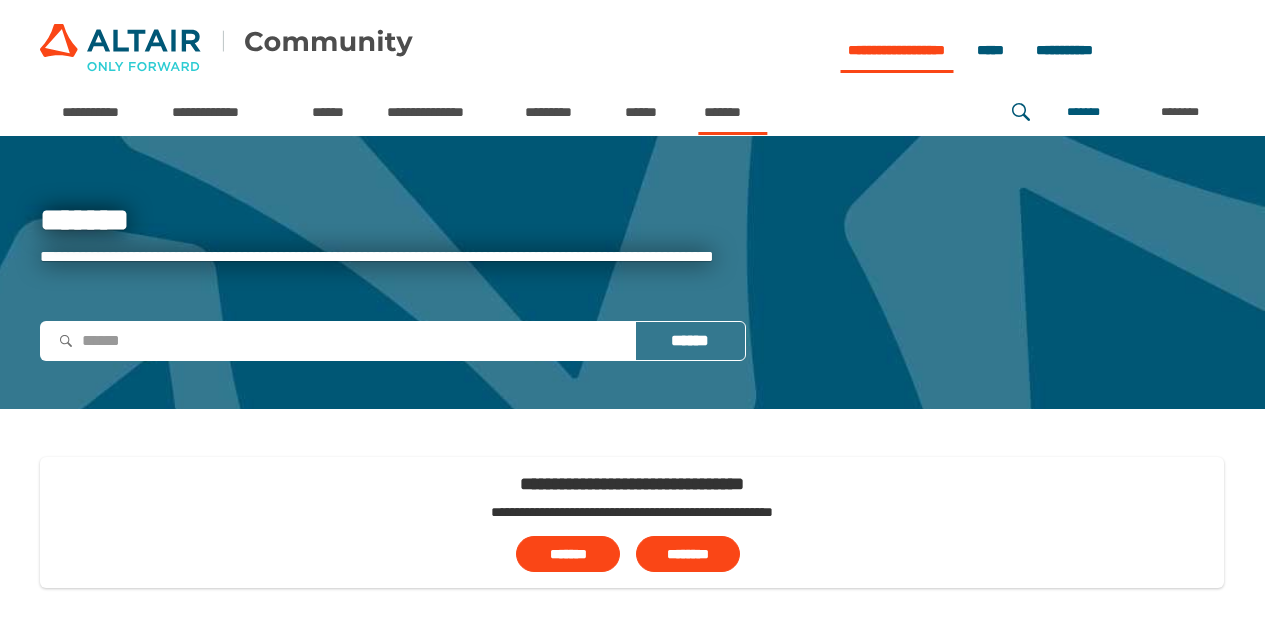 scroll, scrollTop: 0, scrollLeft: 0, axis: both 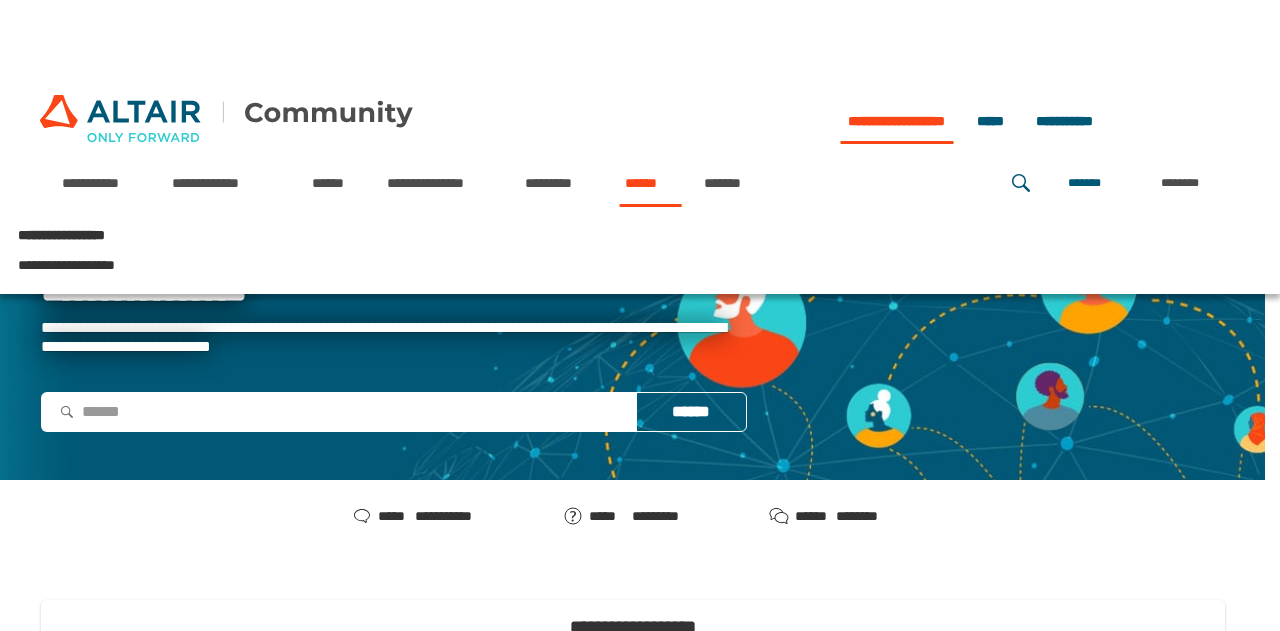 click on "******" at bounding box center (650, 183) 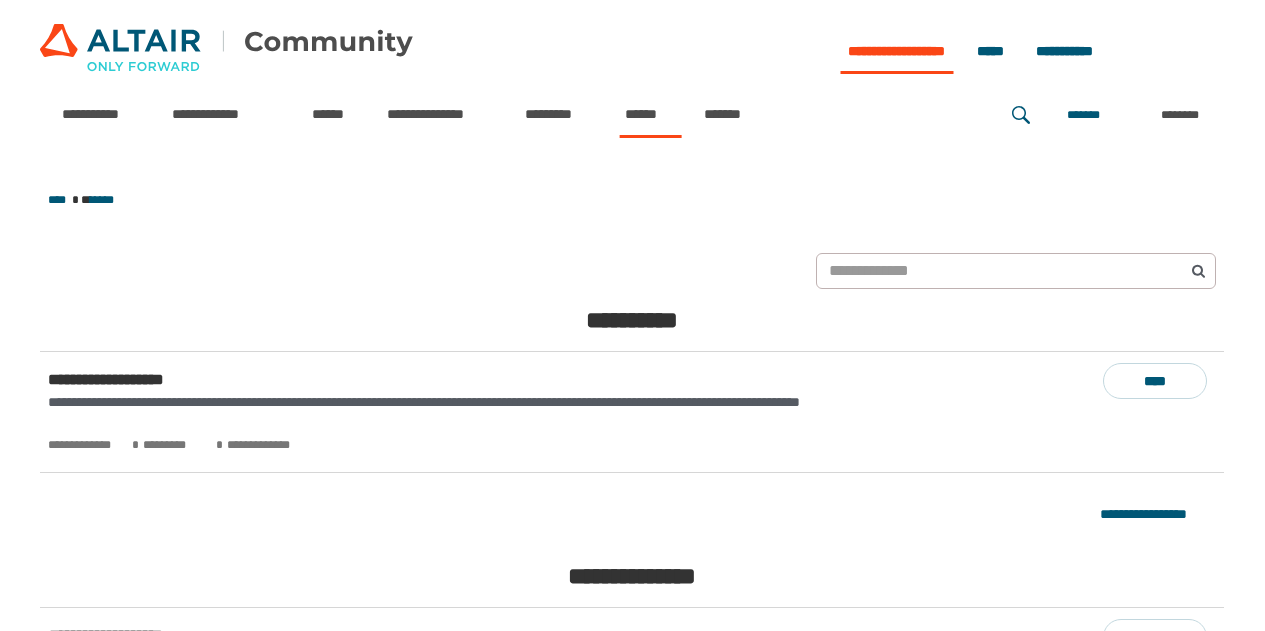 scroll, scrollTop: 0, scrollLeft: 0, axis: both 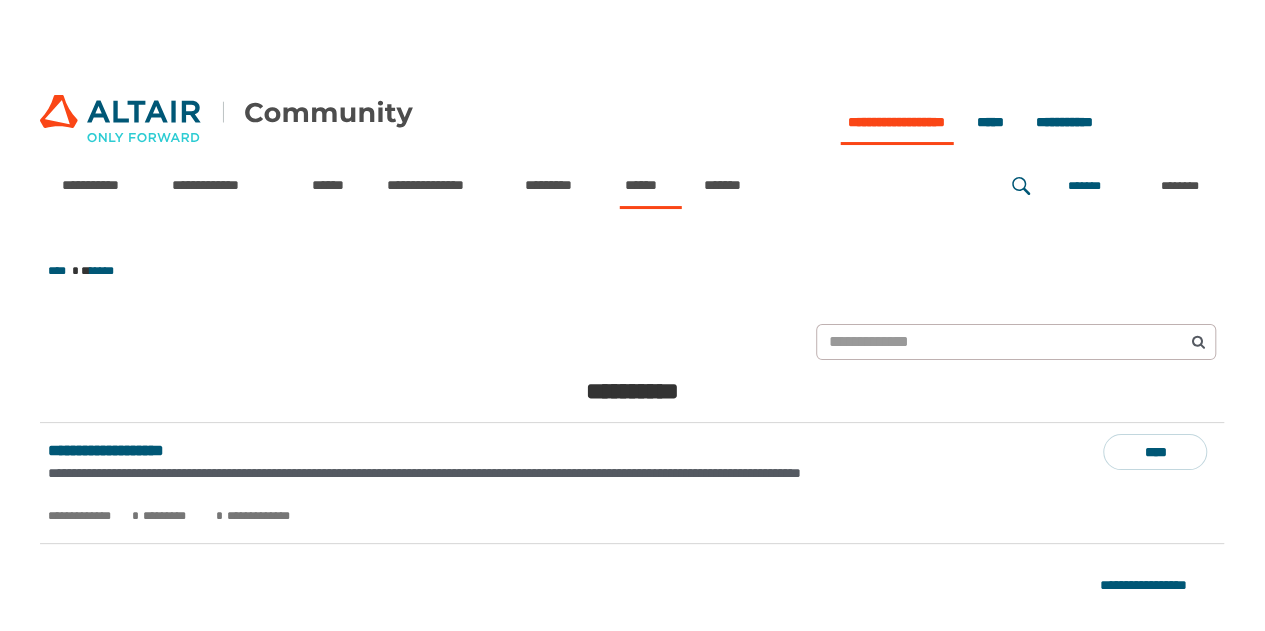 click on "**********" at bounding box center [106, 450] 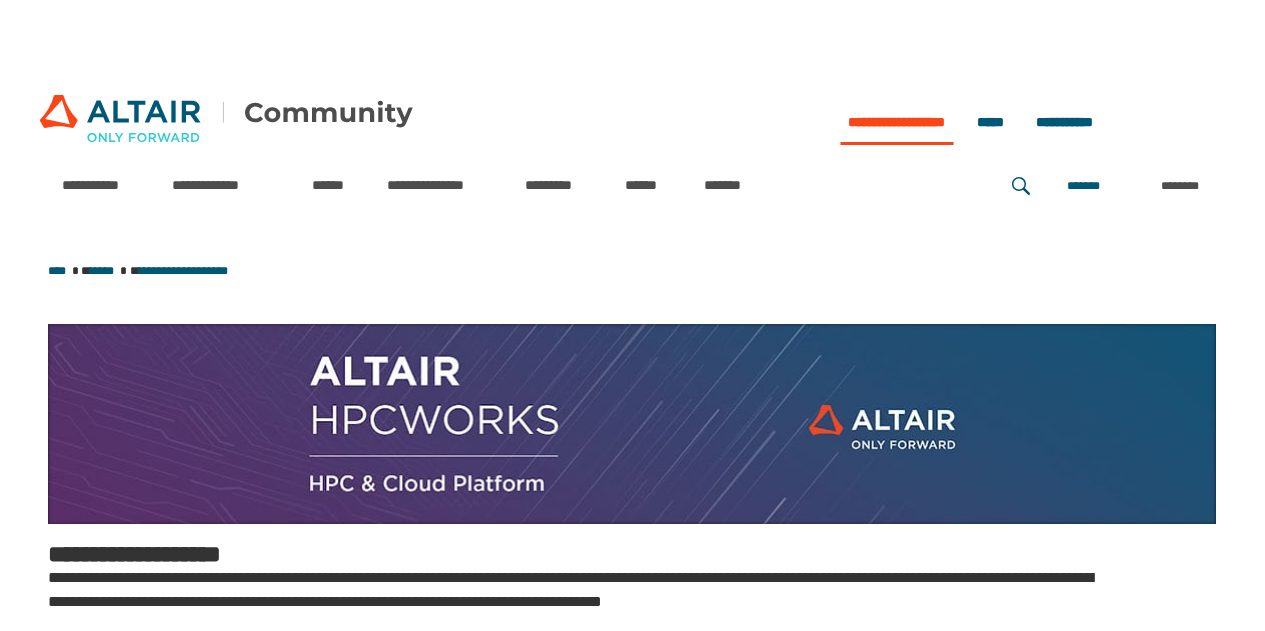 scroll, scrollTop: 0, scrollLeft: 0, axis: both 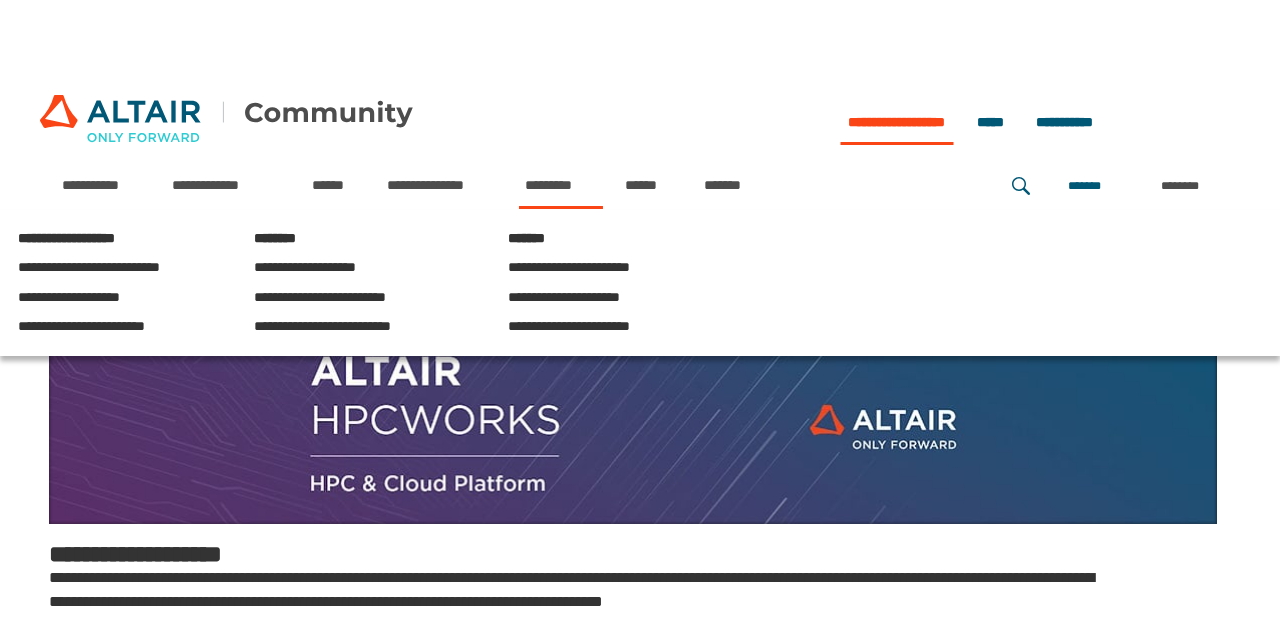 click at bounding box center (226, 122) 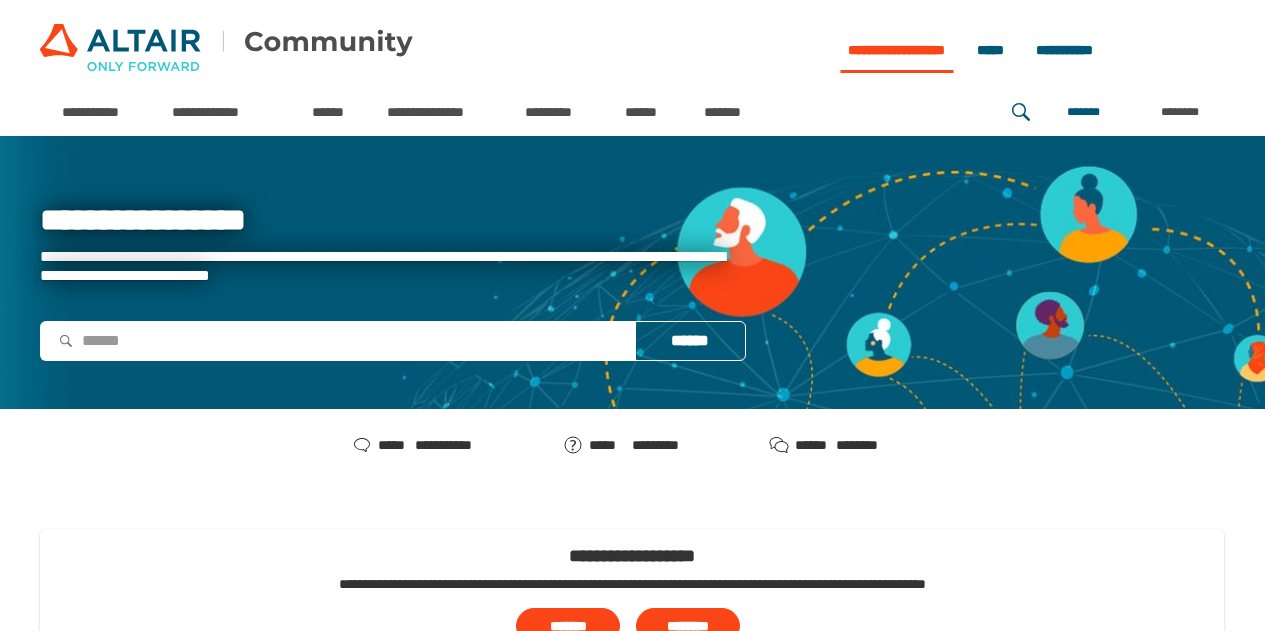 scroll, scrollTop: 0, scrollLeft: 0, axis: both 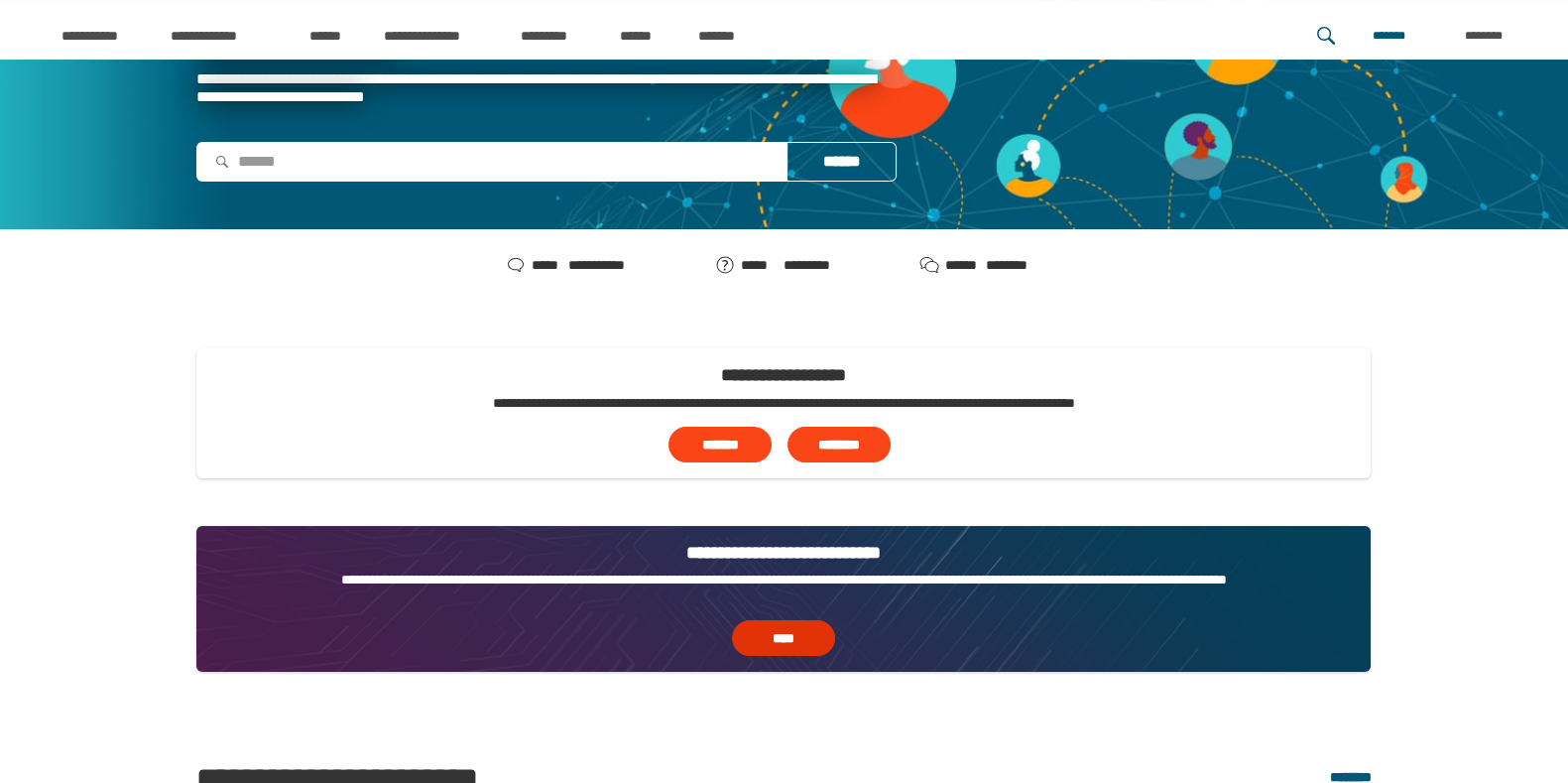 click on "****" at bounding box center (784, 638) 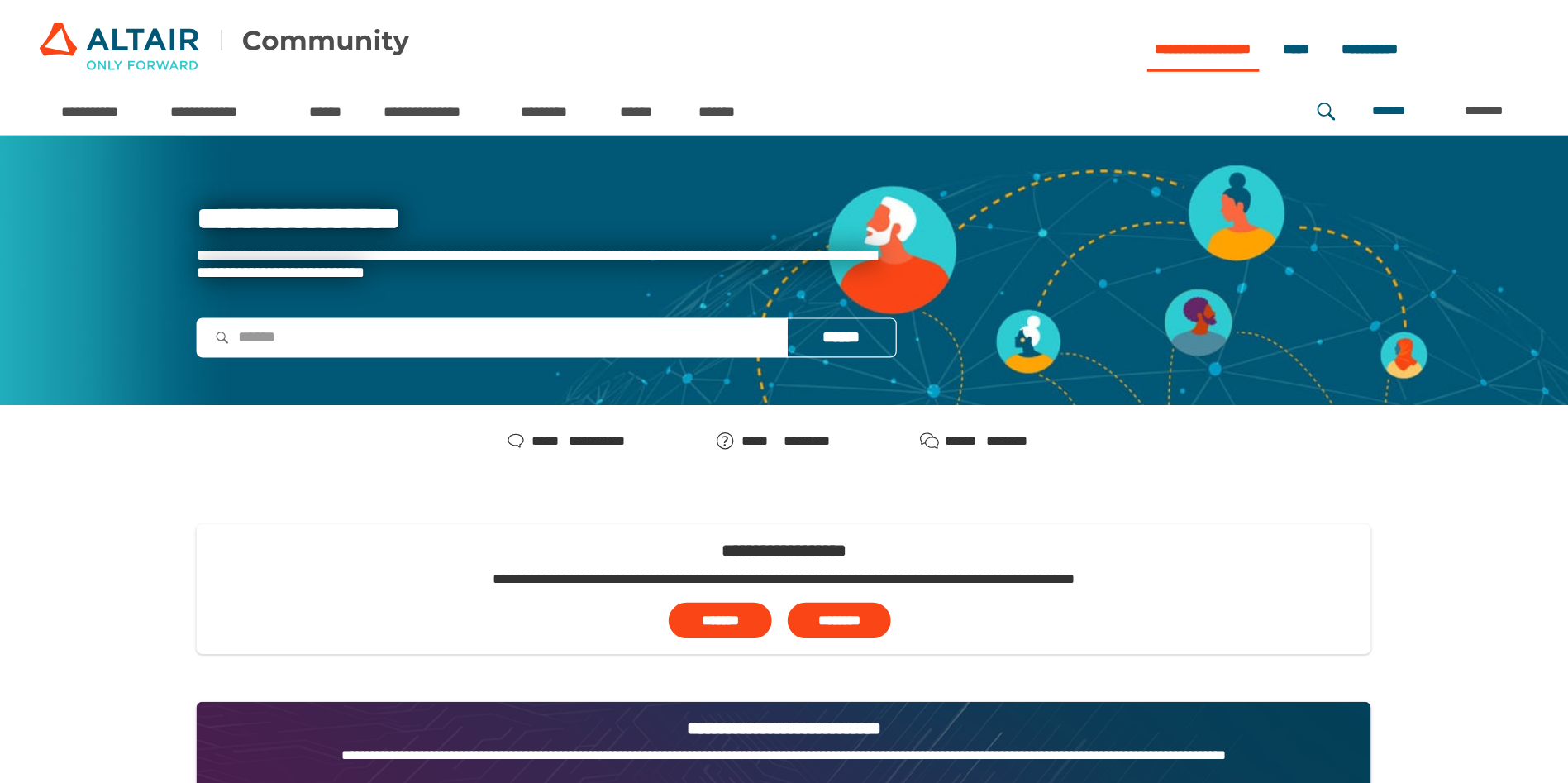 scroll, scrollTop: 0, scrollLeft: 0, axis: both 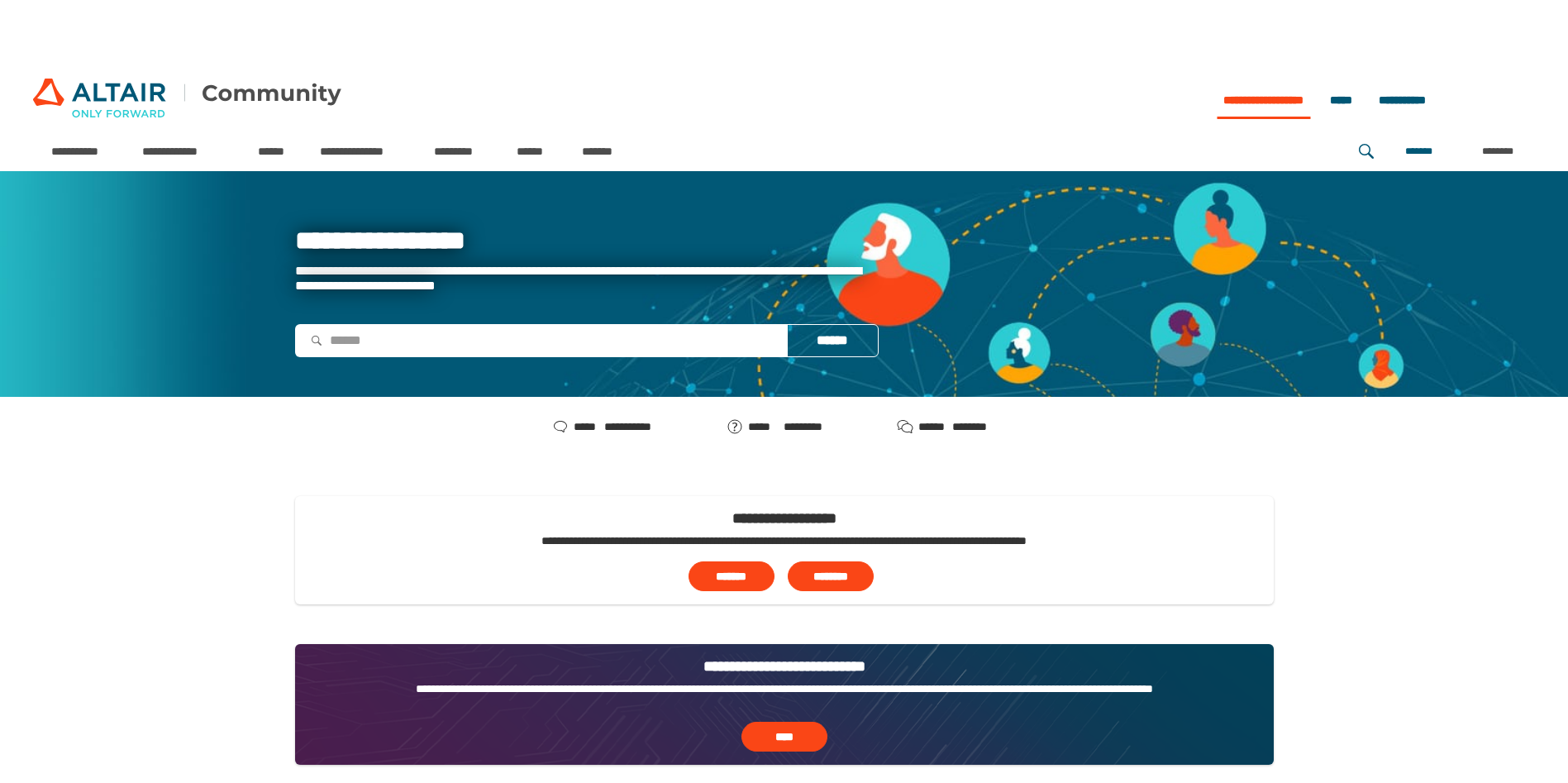 drag, startPoint x: 1322, startPoint y: 2, endPoint x: 1084, endPoint y: 476, distance: 530.39608 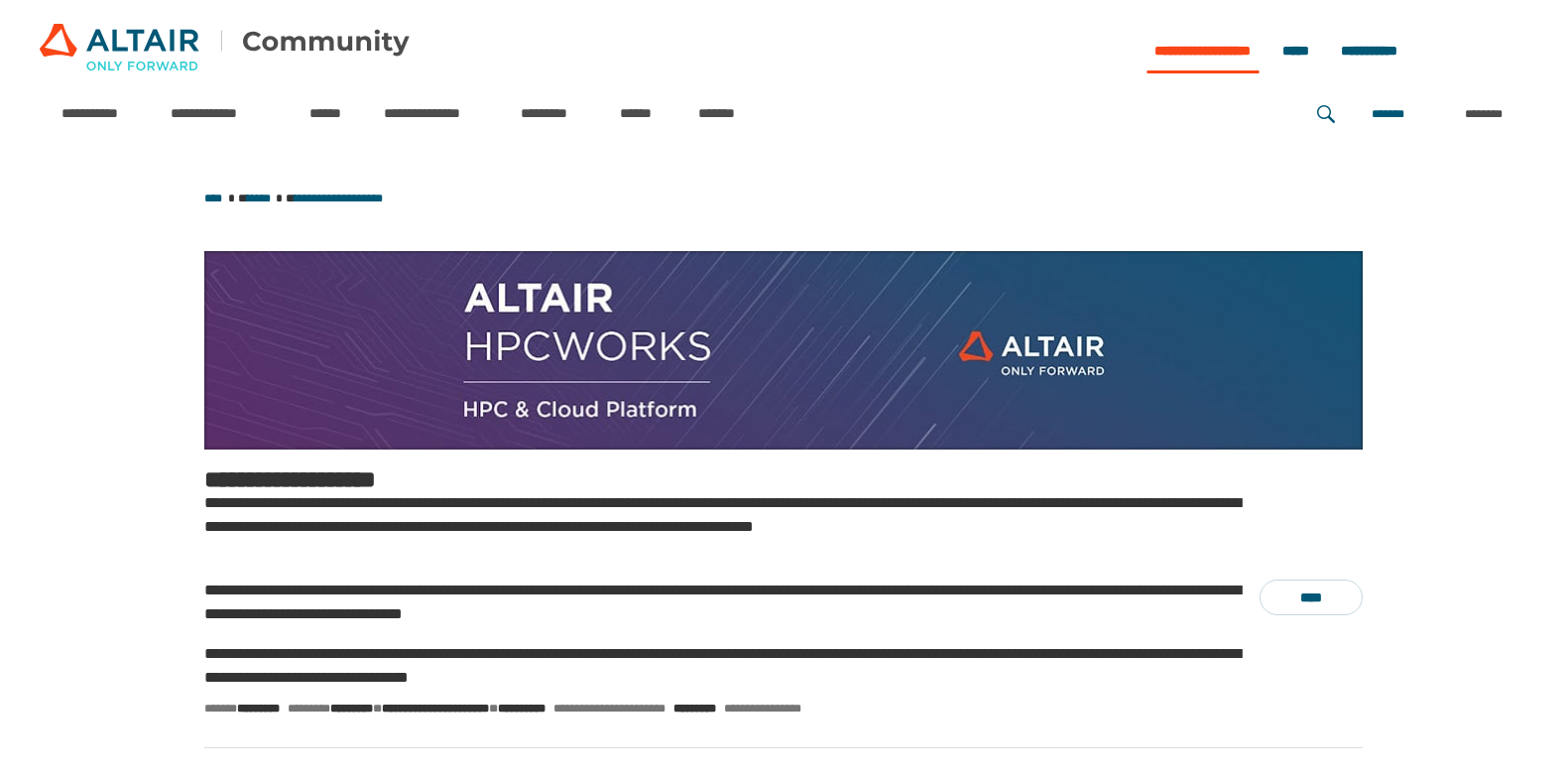 scroll, scrollTop: 0, scrollLeft: 0, axis: both 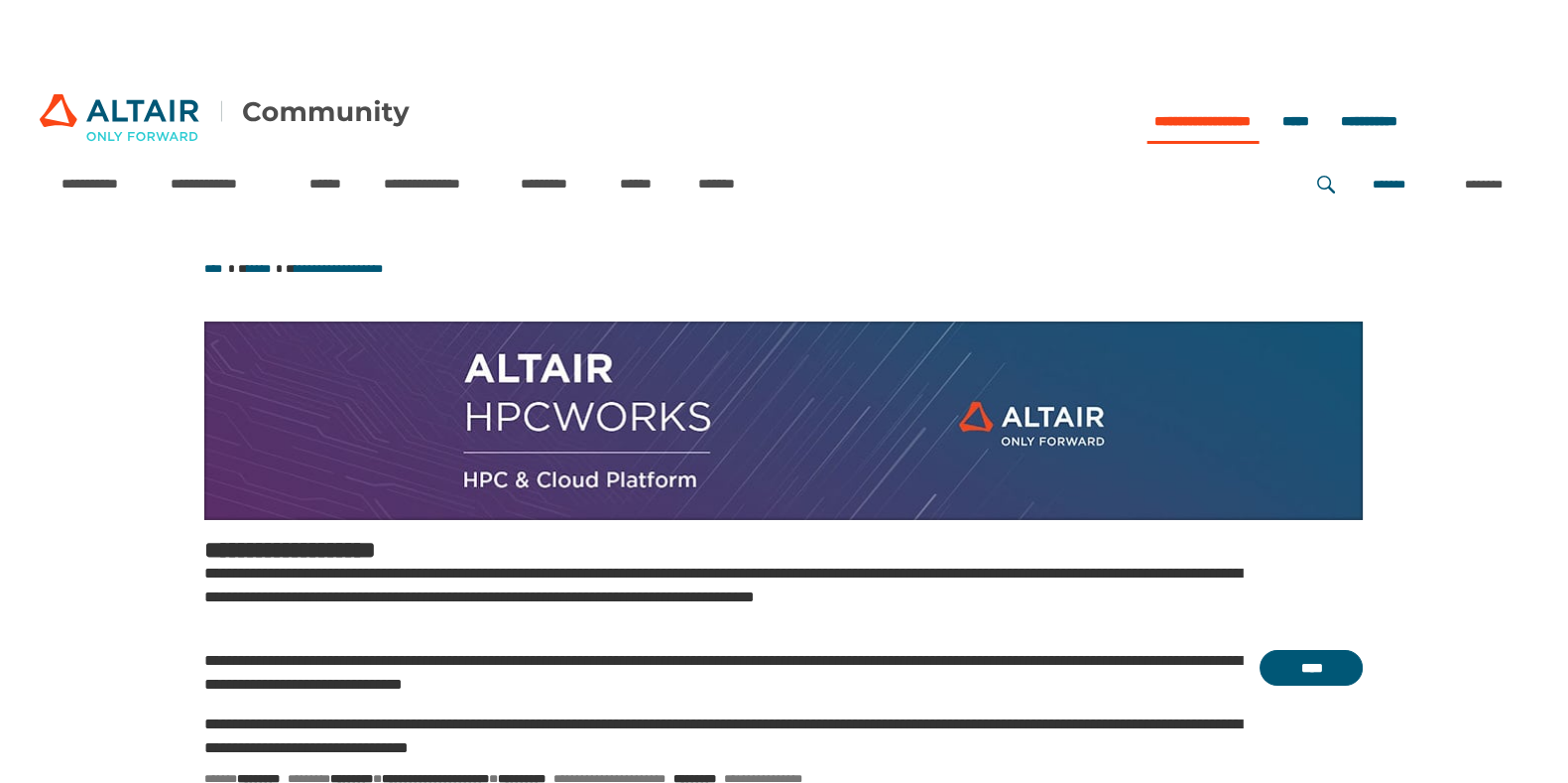 click on "****" at bounding box center (1311, 668) 